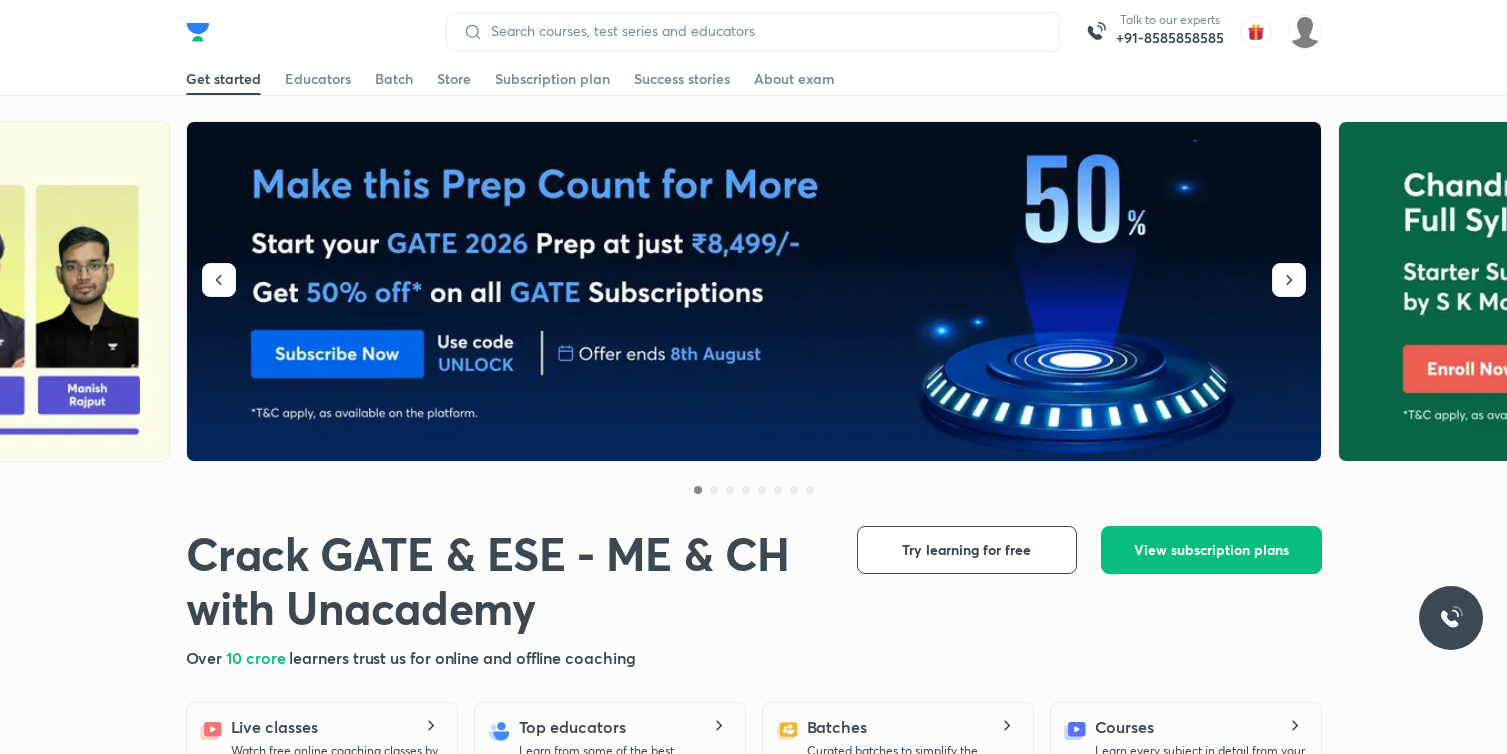 scroll, scrollTop: 0, scrollLeft: 0, axis: both 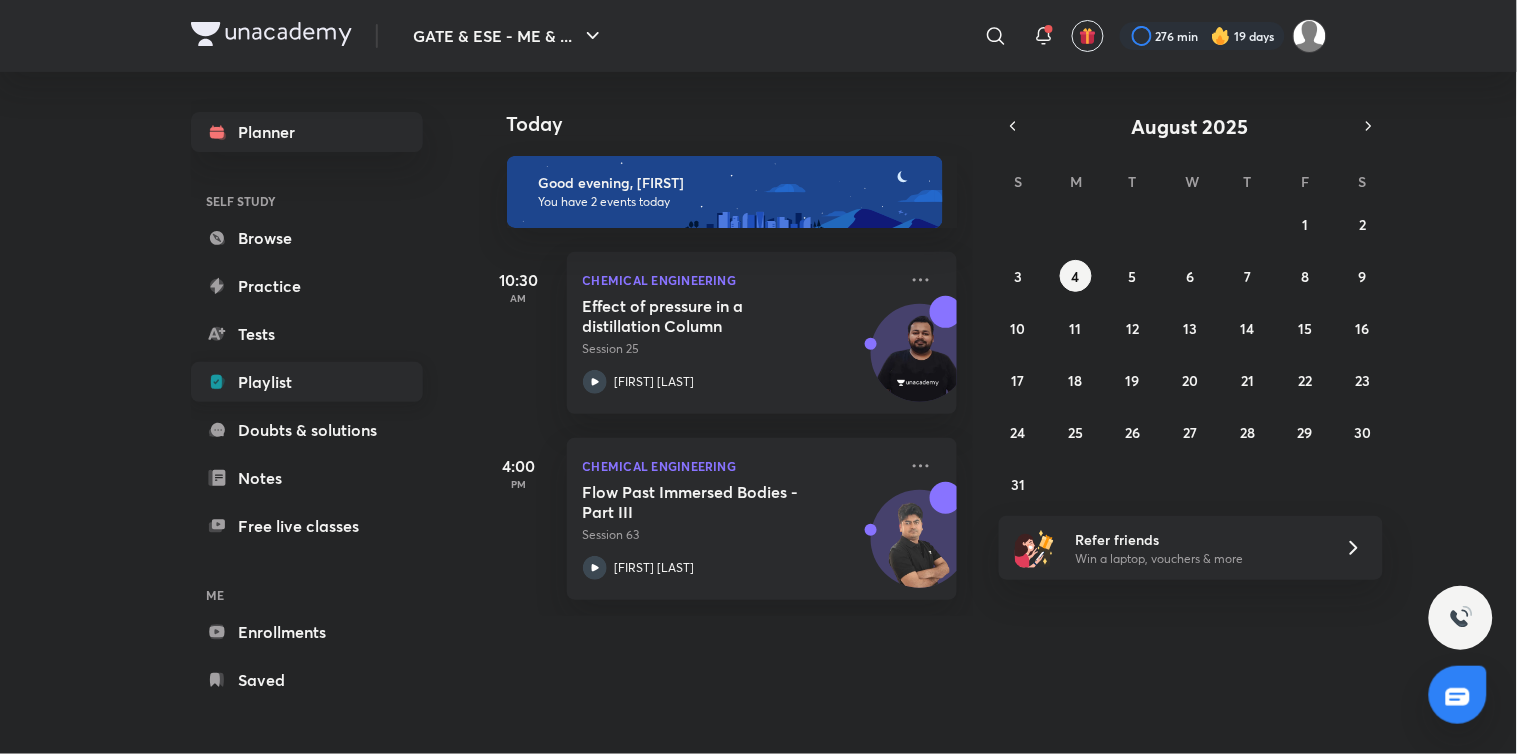 click on "Playlist" at bounding box center [307, 382] 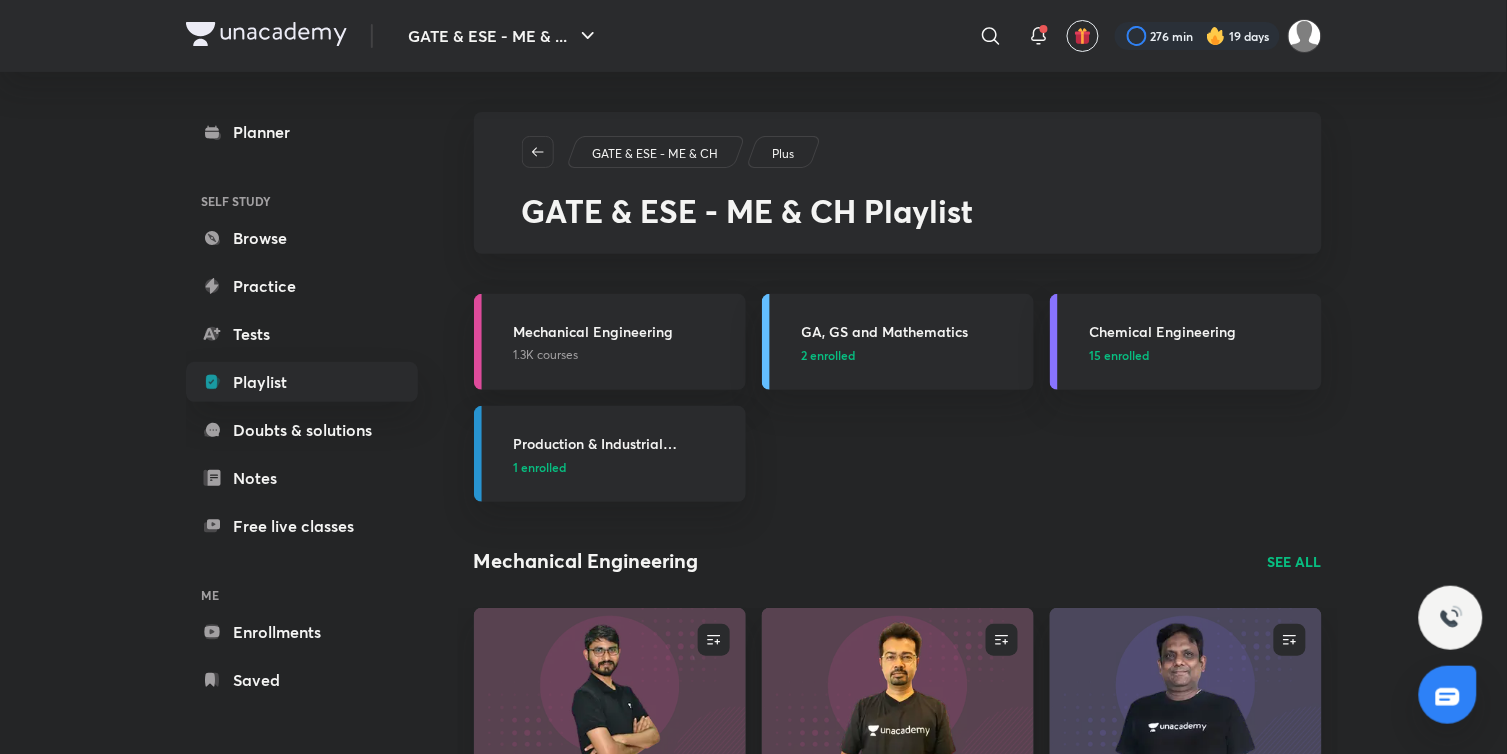 click at bounding box center (1216, 36) 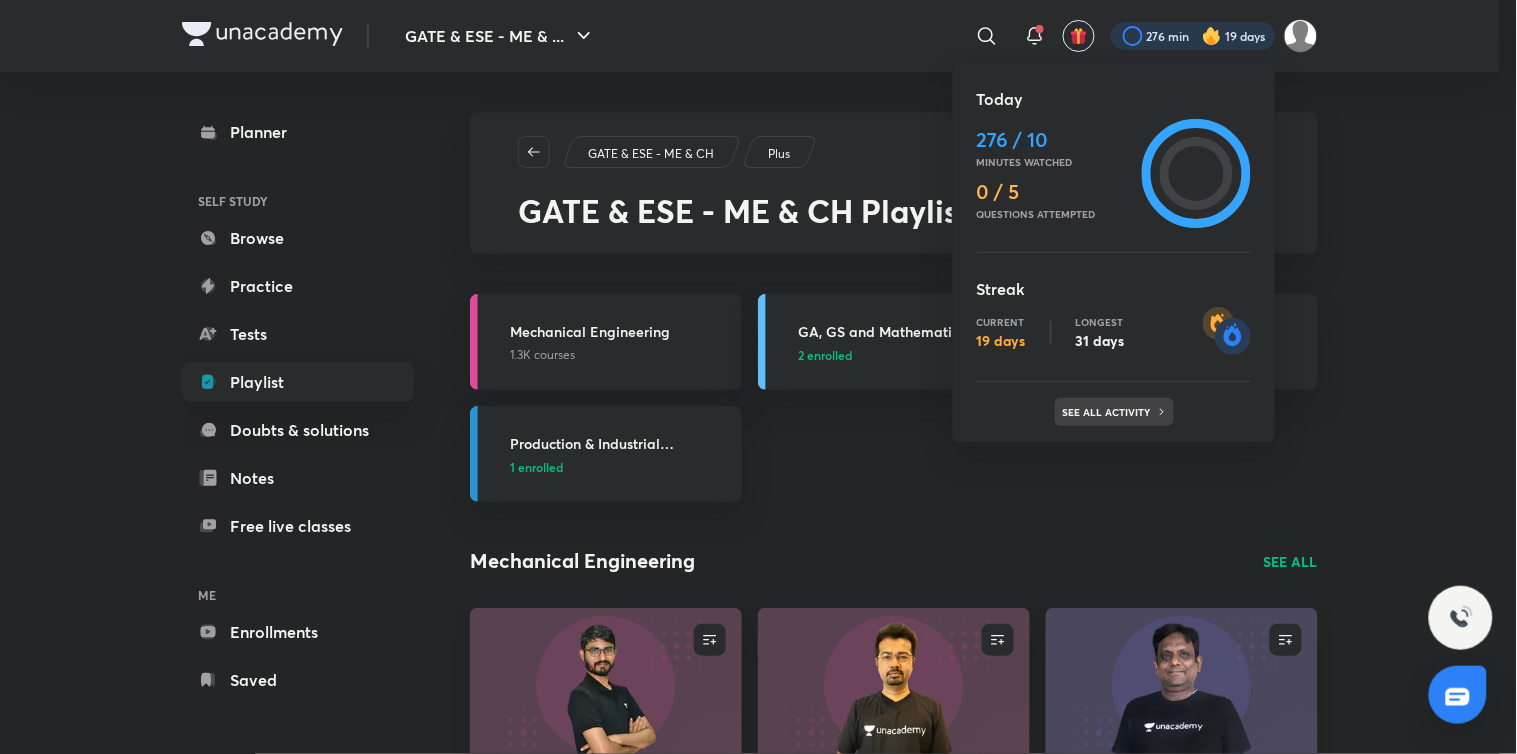 click on "See all activity" at bounding box center [1109, 412] 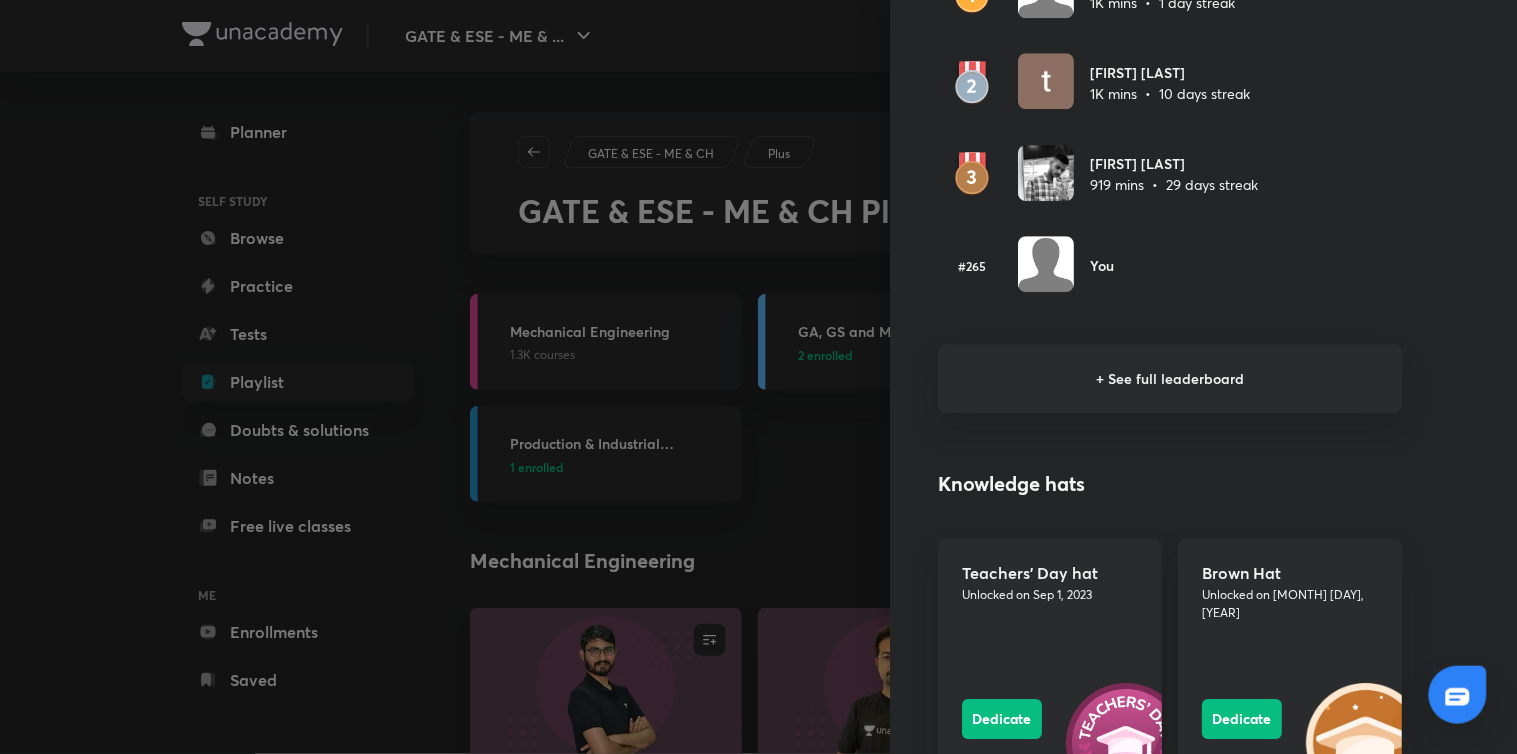 scroll, scrollTop: 1242, scrollLeft: 0, axis: vertical 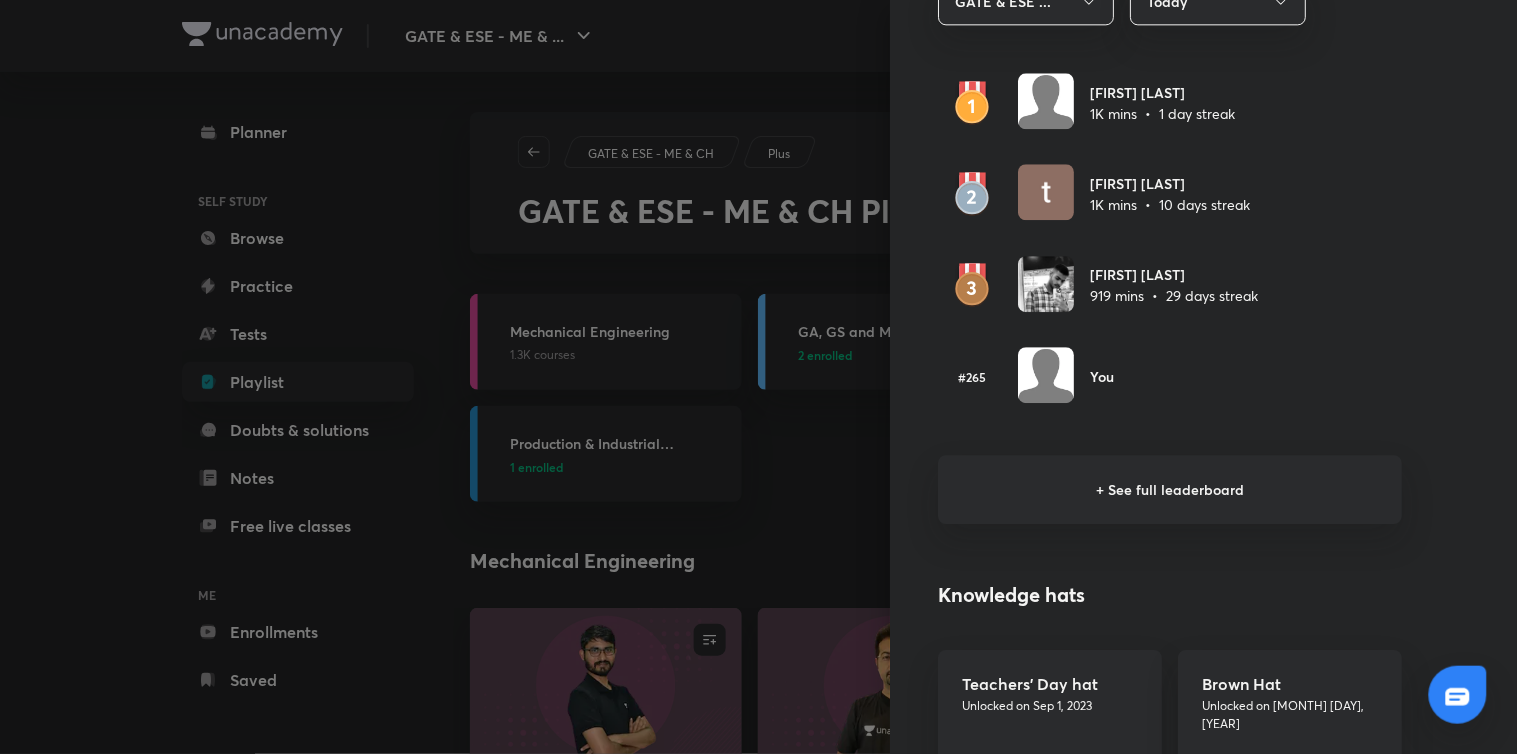 click on "+ See full leaderboard" at bounding box center (1170, 489) 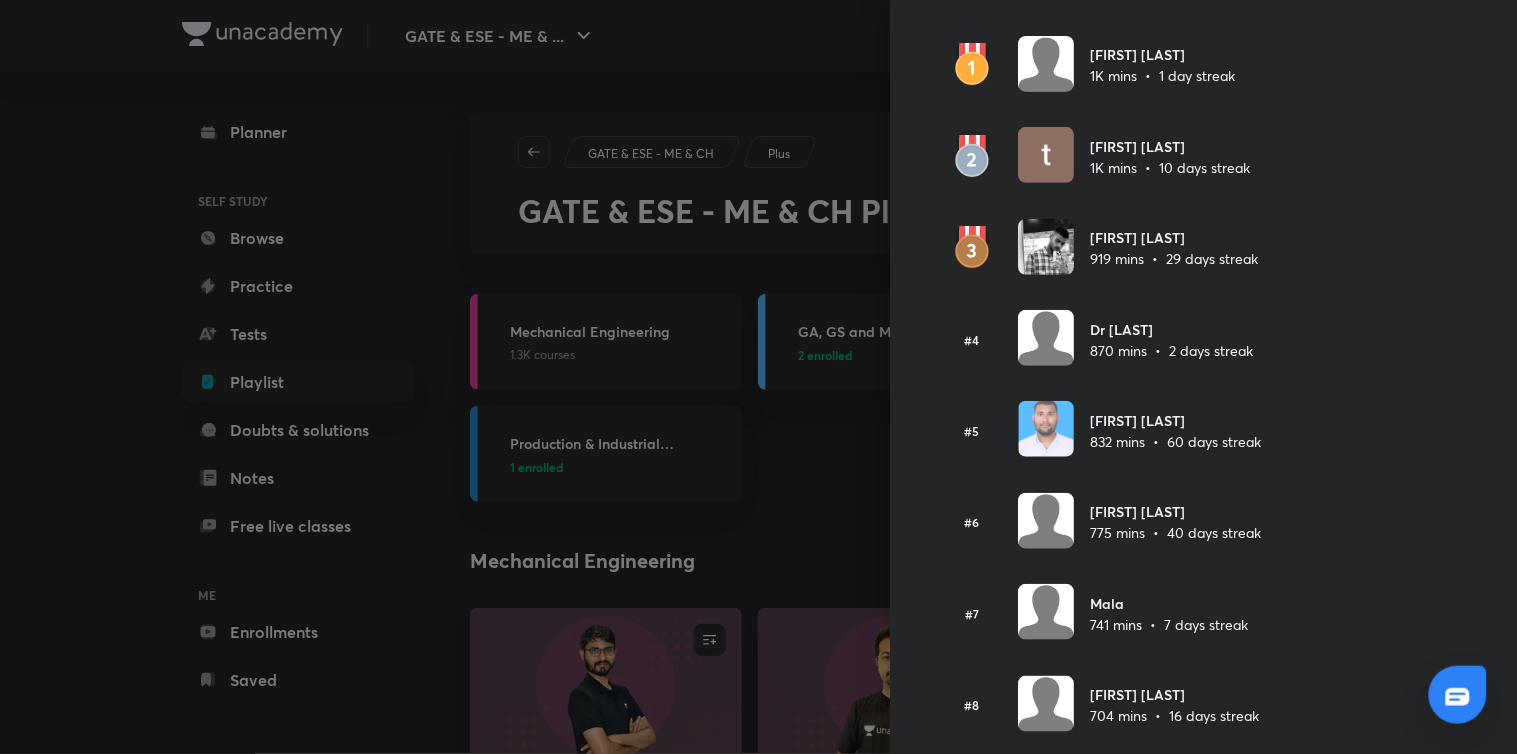scroll, scrollTop: 0, scrollLeft: 0, axis: both 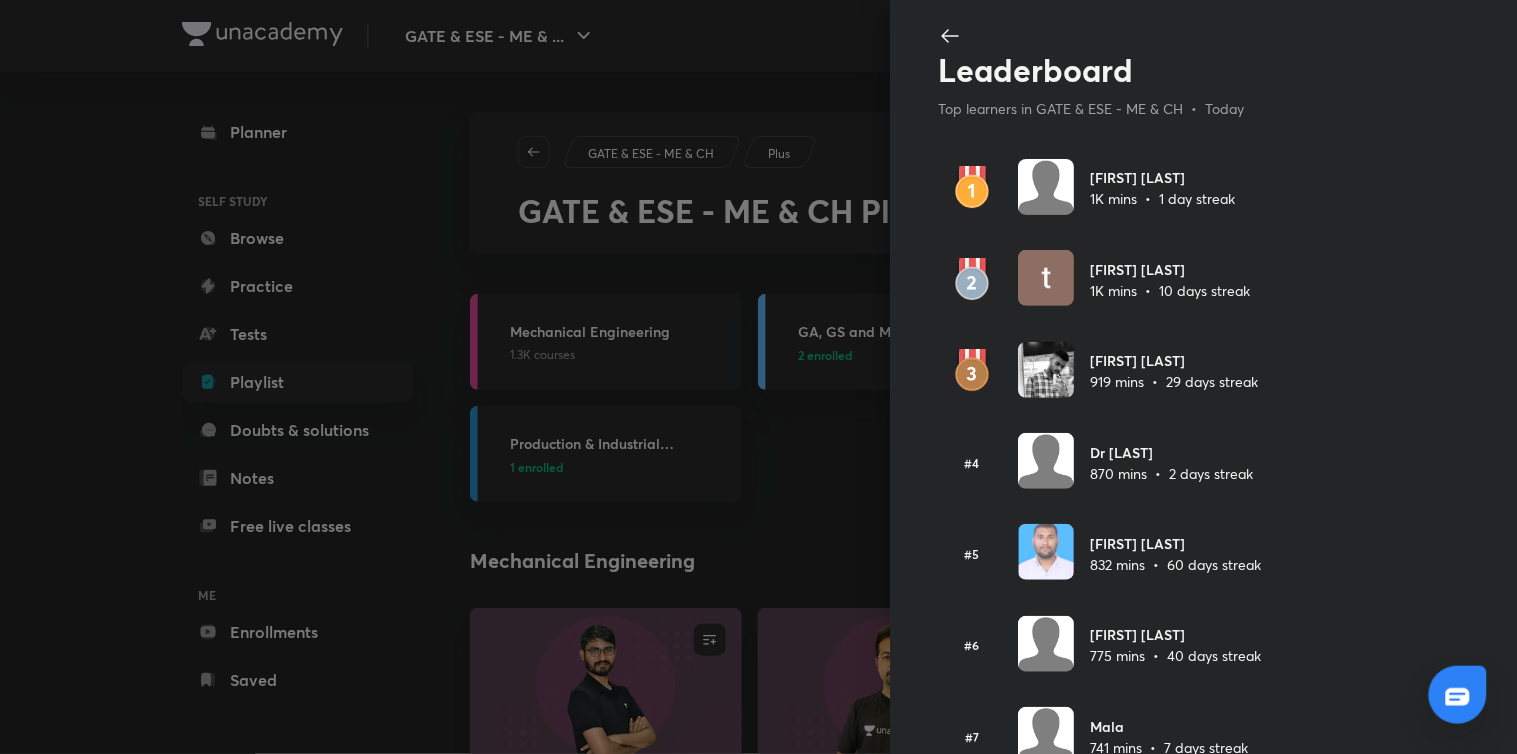 click 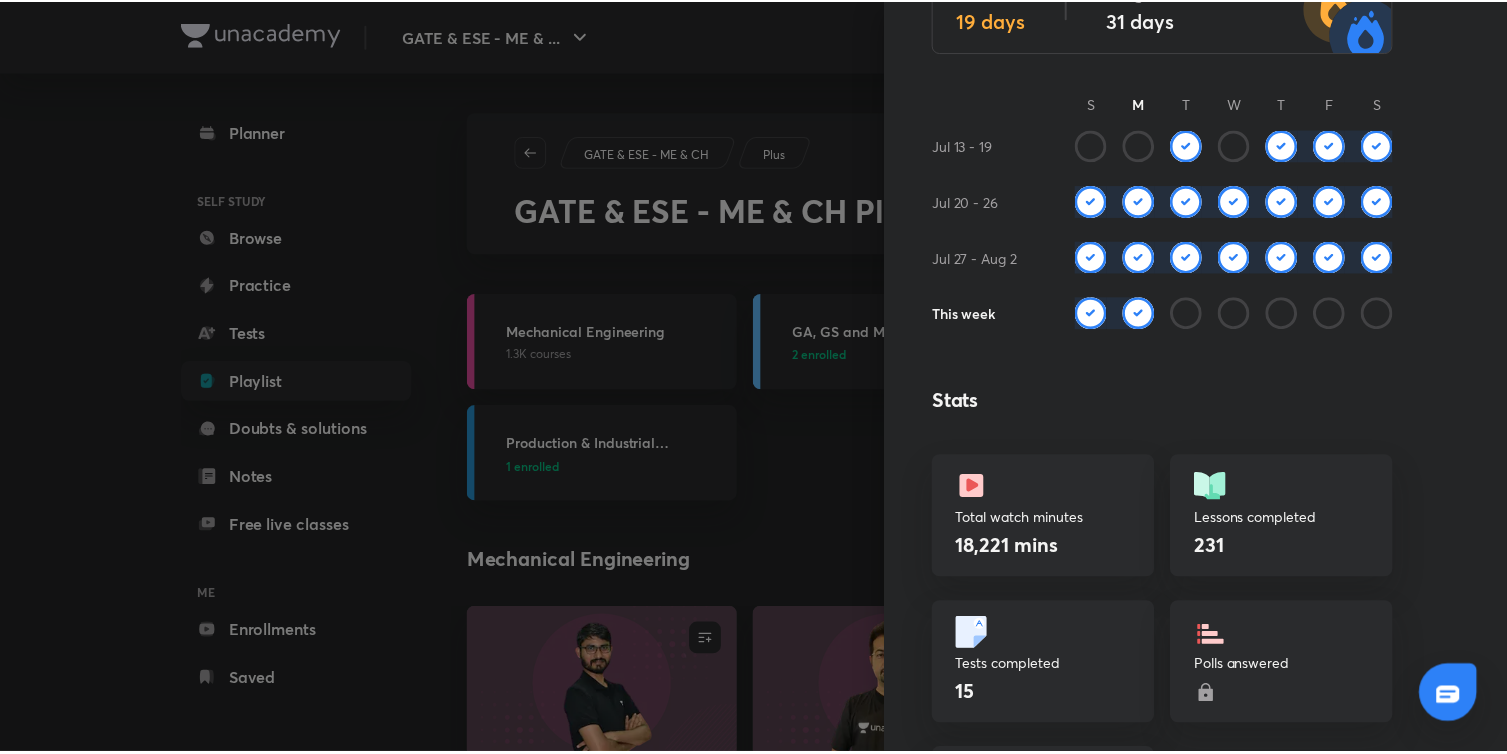 scroll, scrollTop: 0, scrollLeft: 0, axis: both 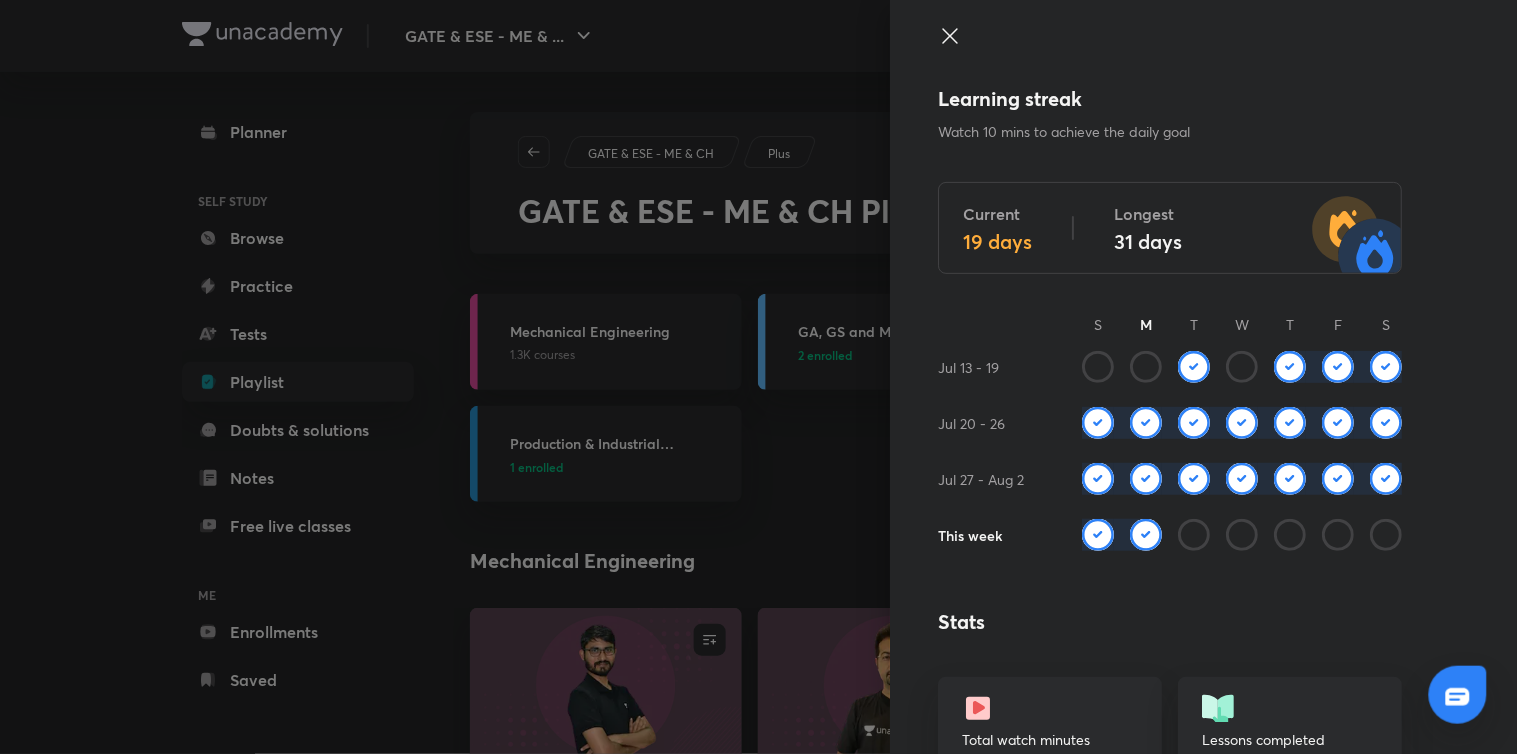 click 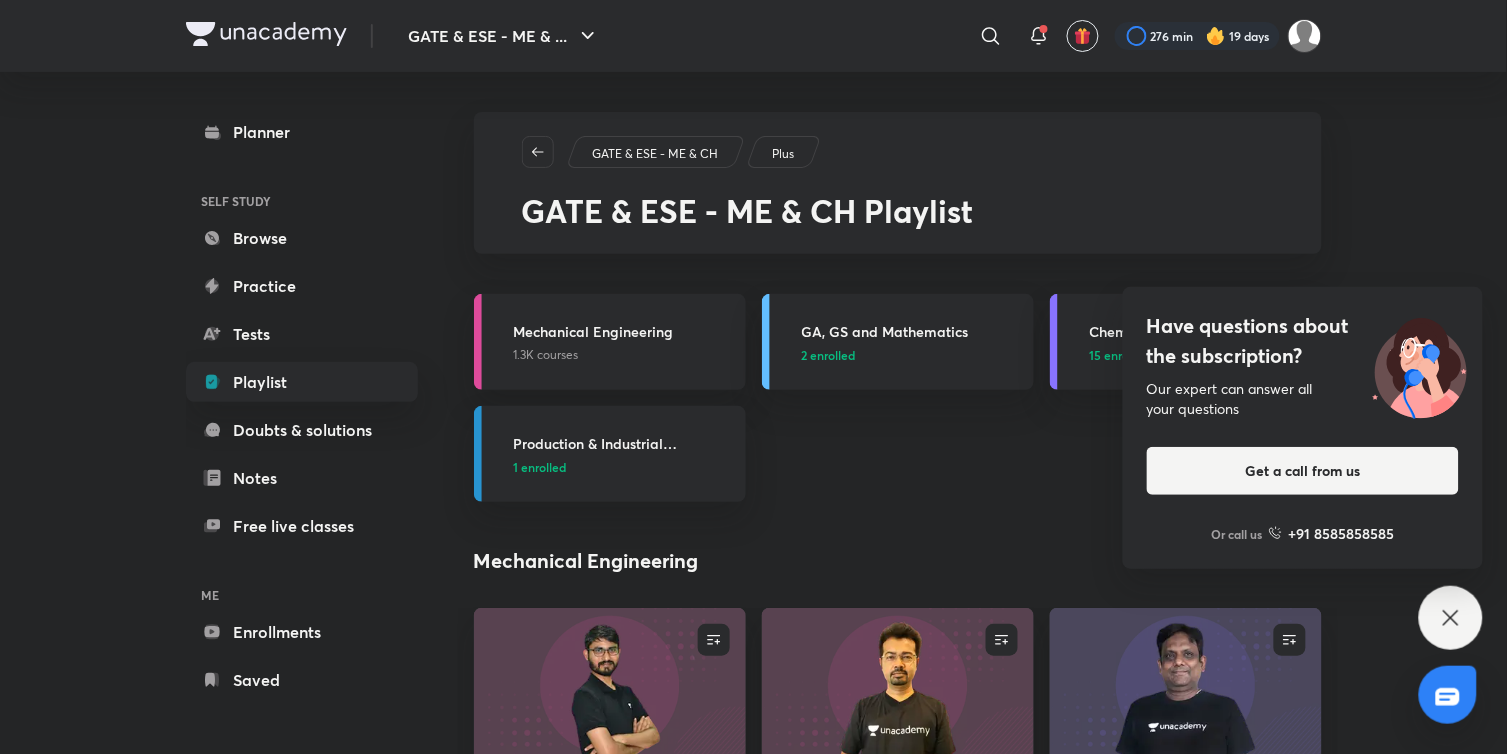 click 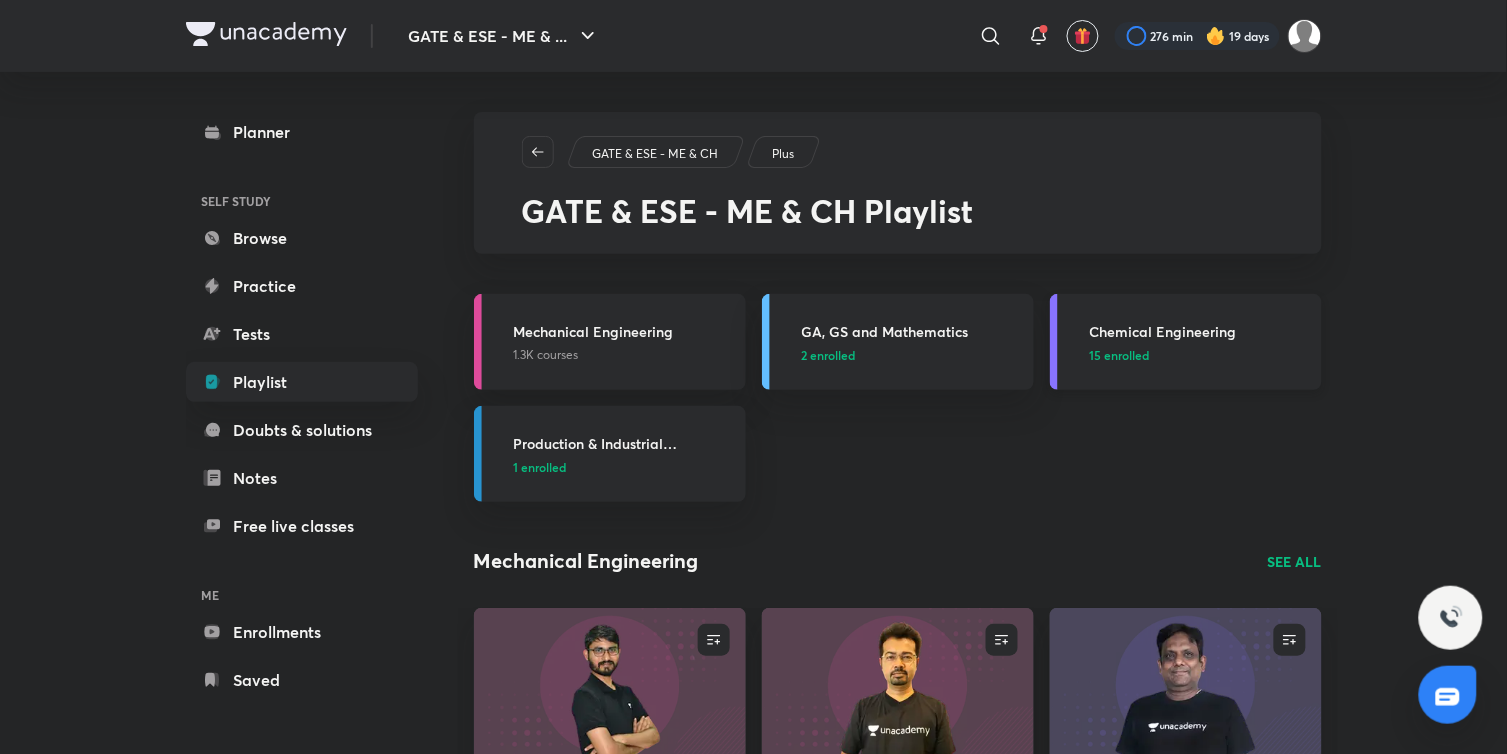 click on "15 enrolled" at bounding box center (1120, 355) 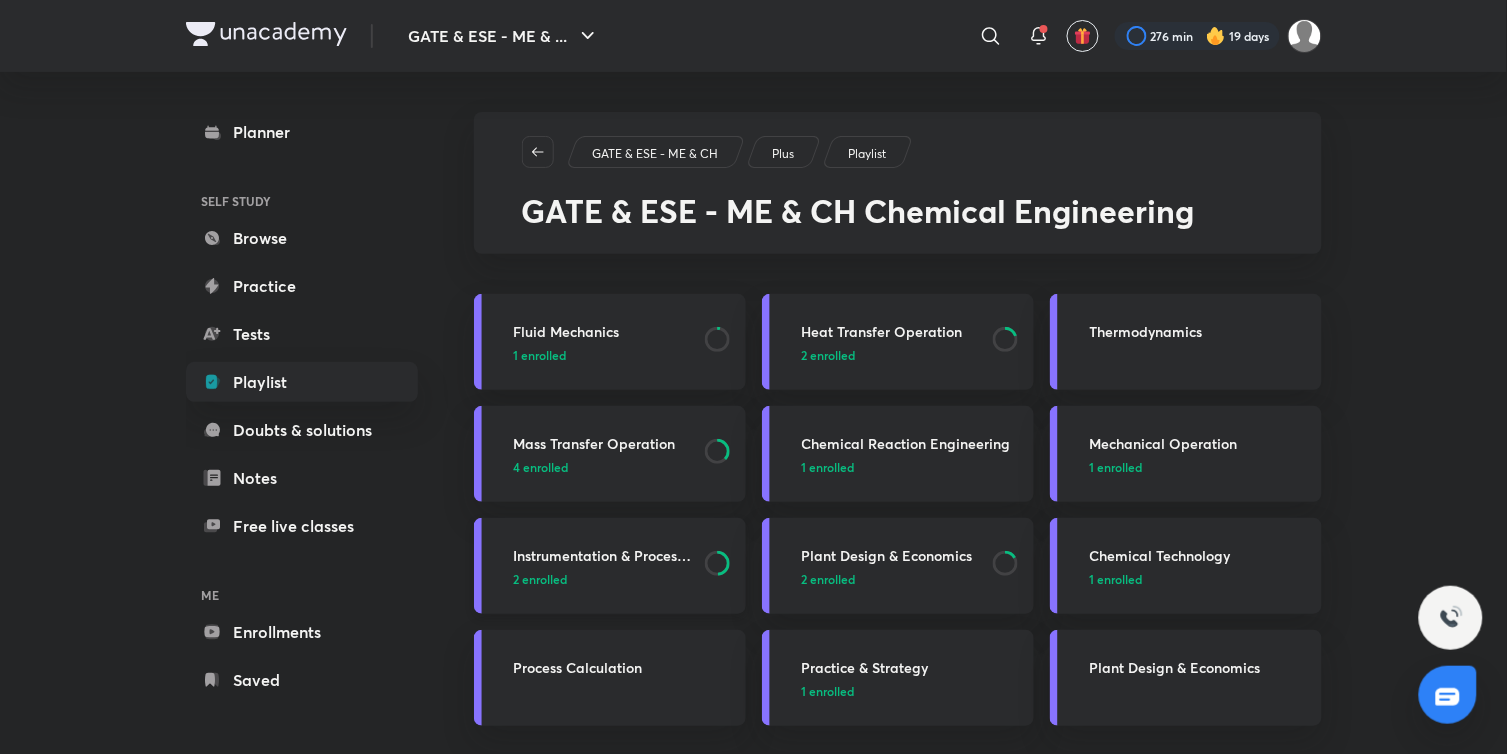 click on "2 enrolled" at bounding box center [541, 579] 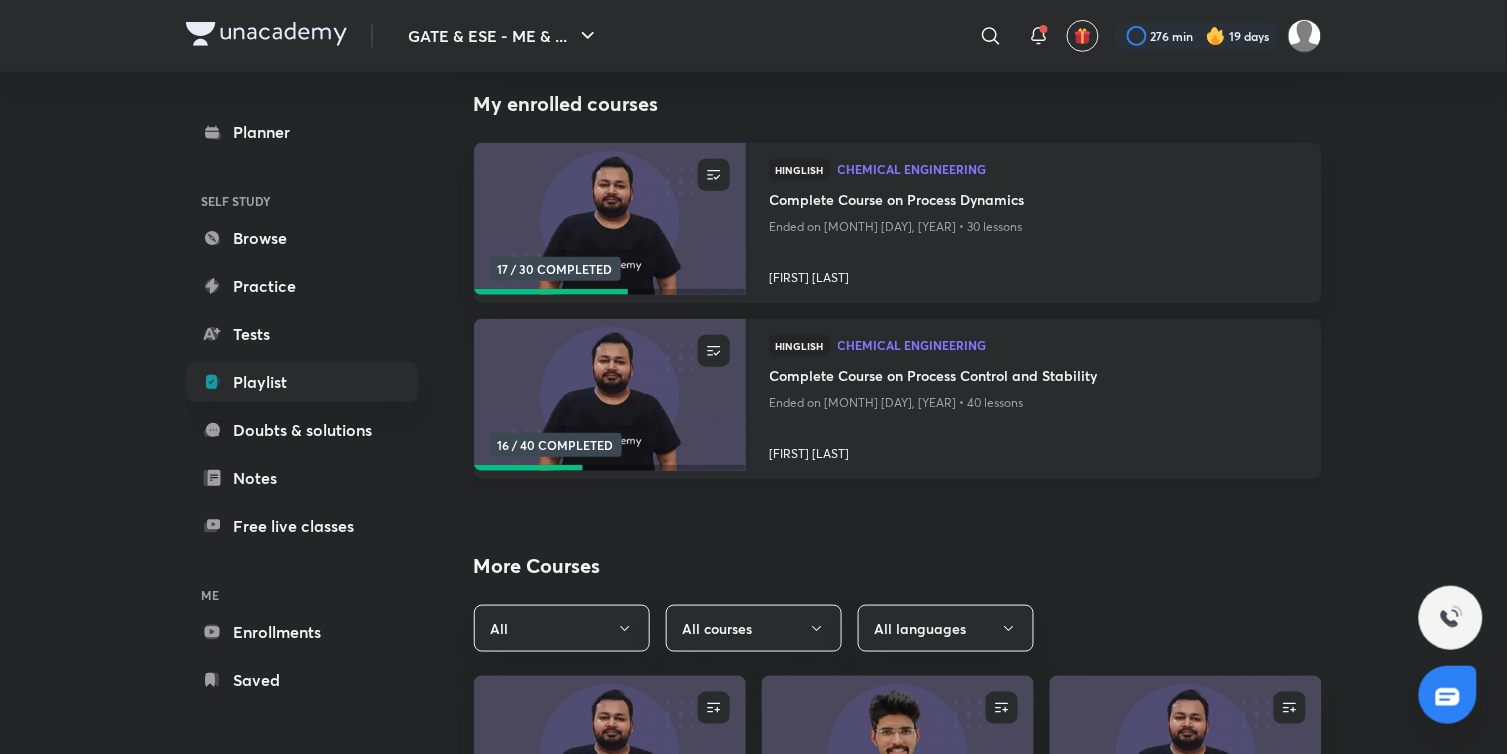 scroll, scrollTop: 222, scrollLeft: 0, axis: vertical 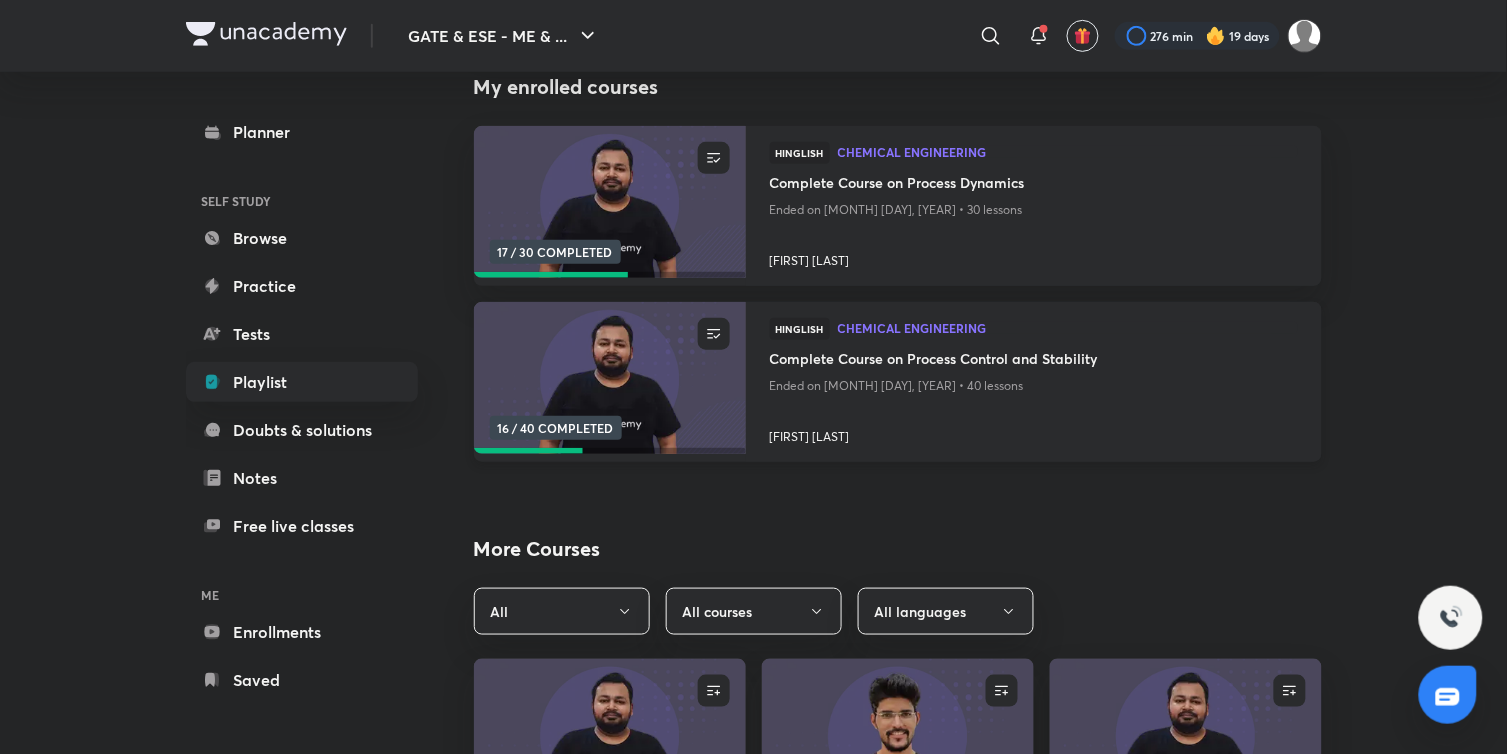 click at bounding box center (609, 378) 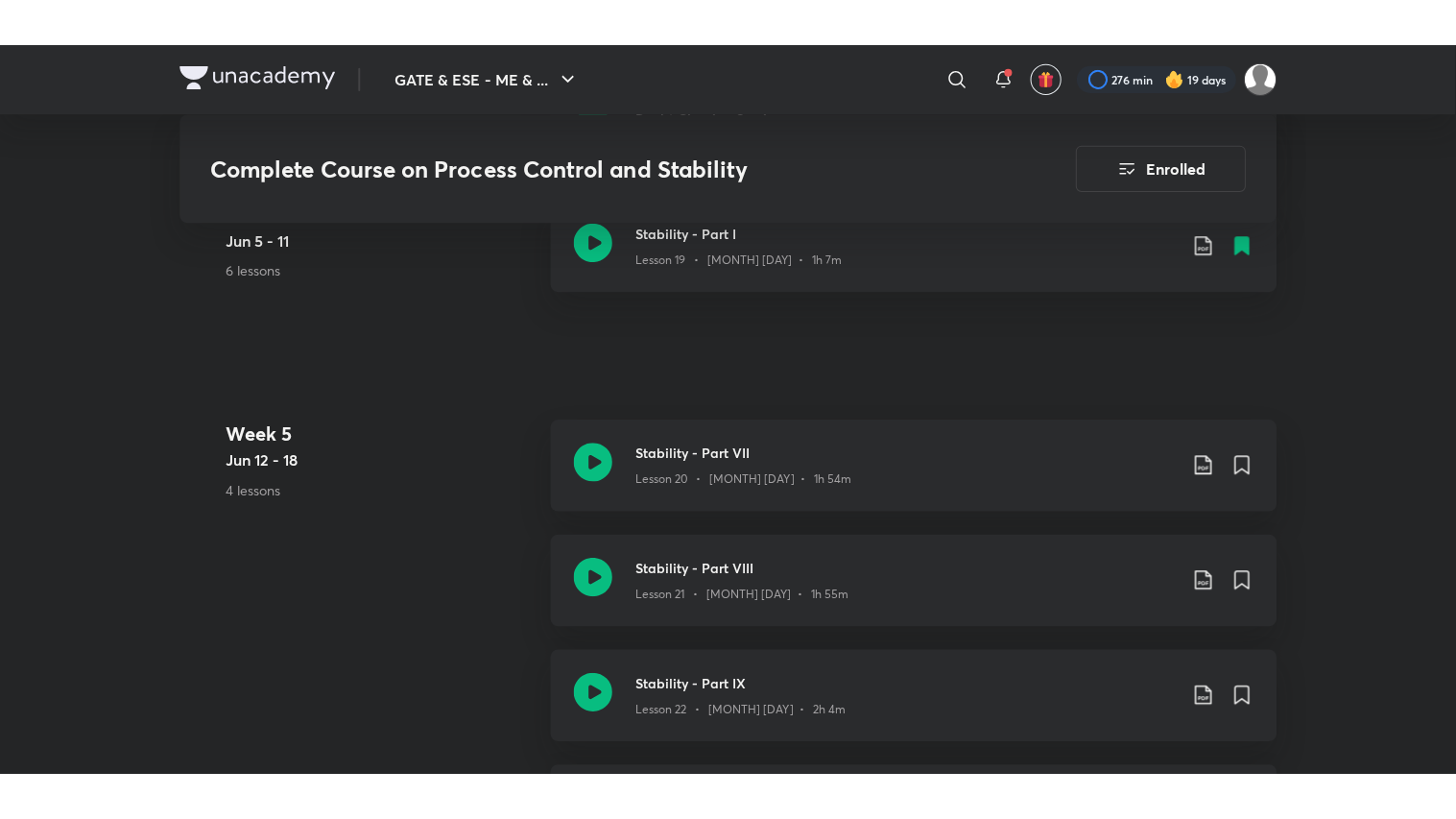 scroll, scrollTop: 3520, scrollLeft: 0, axis: vertical 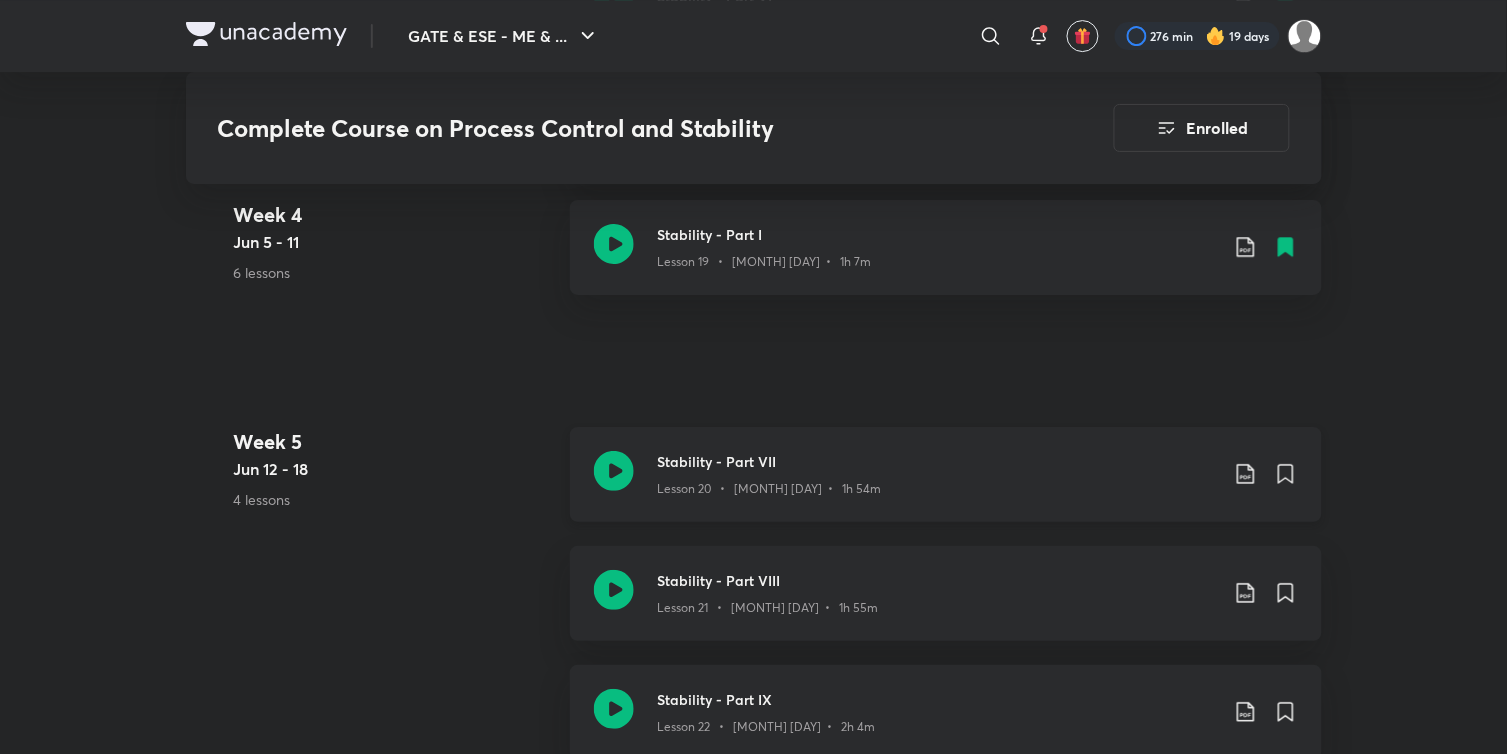 click 